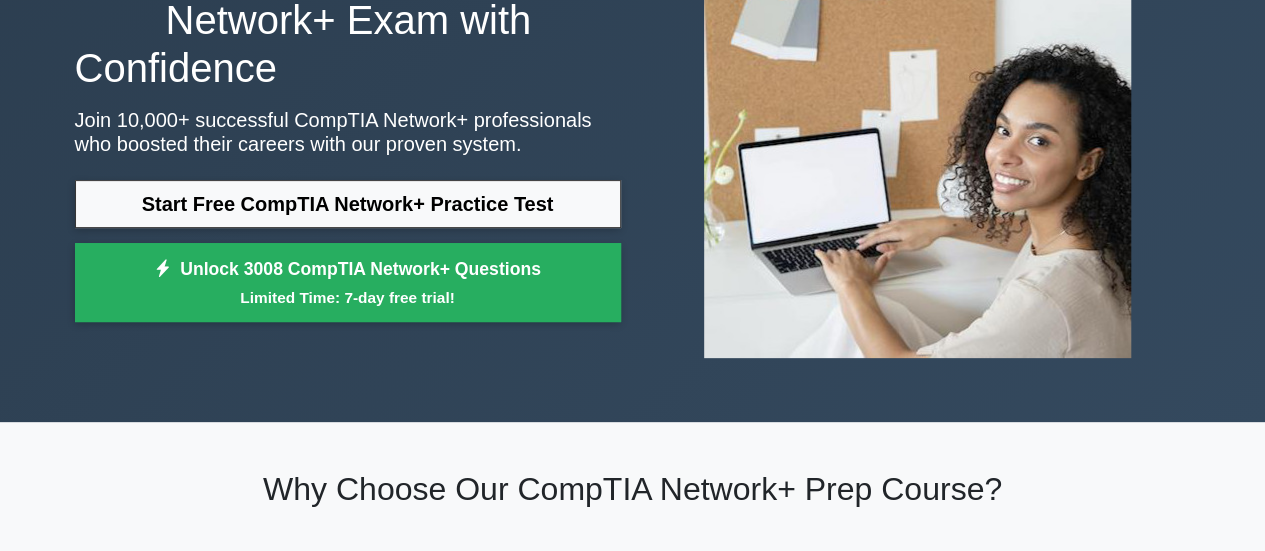 scroll, scrollTop: 207, scrollLeft: 0, axis: vertical 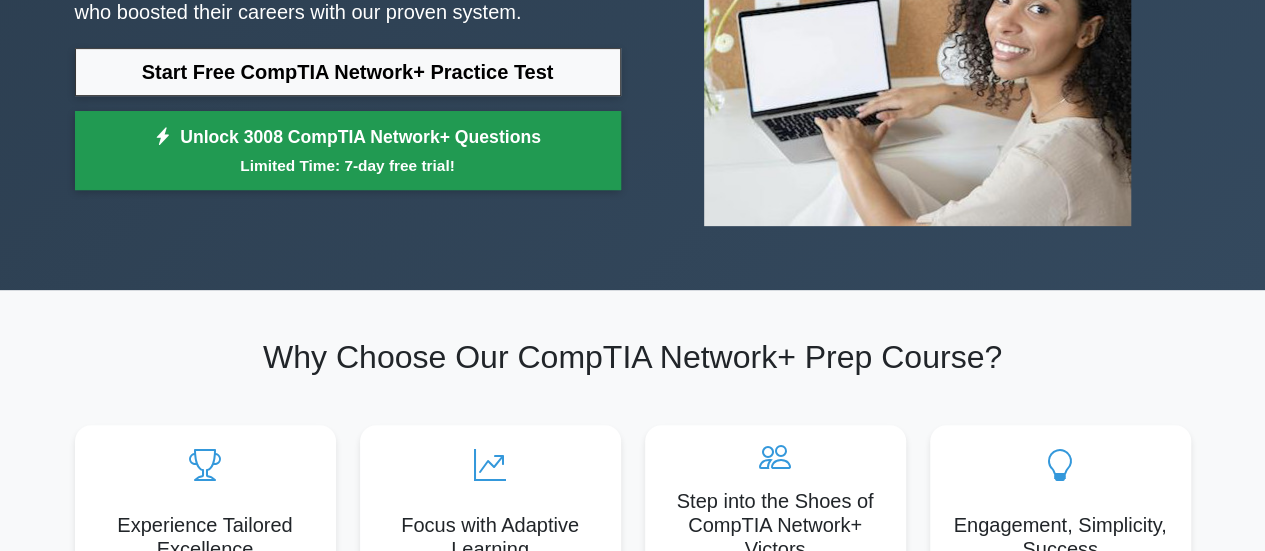 click on "Limited Time: 7-day free trial!" at bounding box center [348, 165] 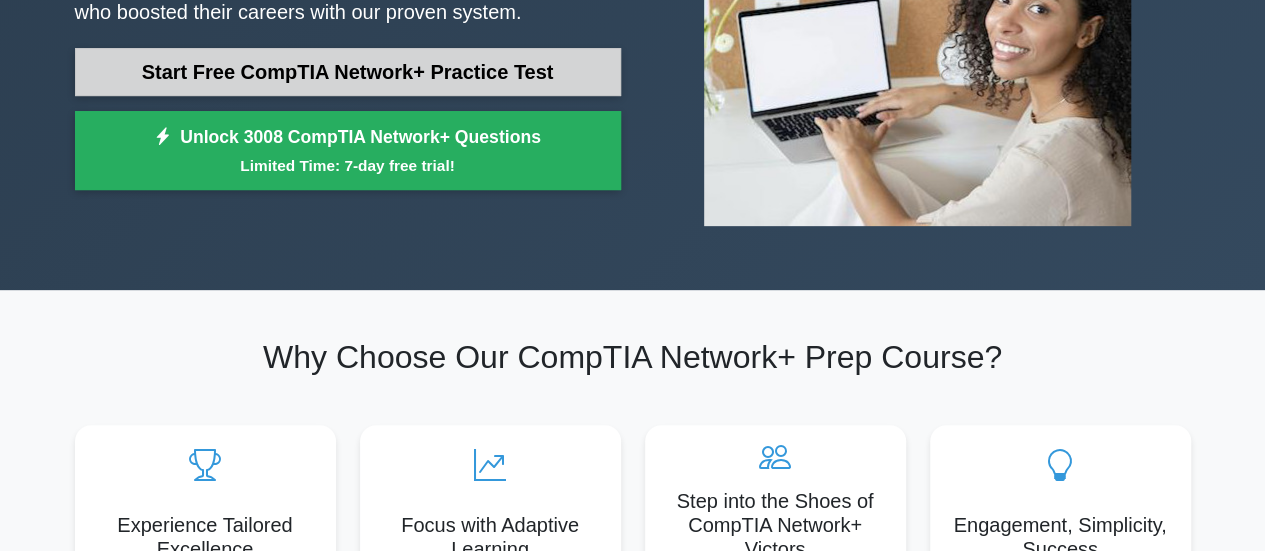 click on "Start Free CompTIA Network+ Practice Test" at bounding box center [348, 72] 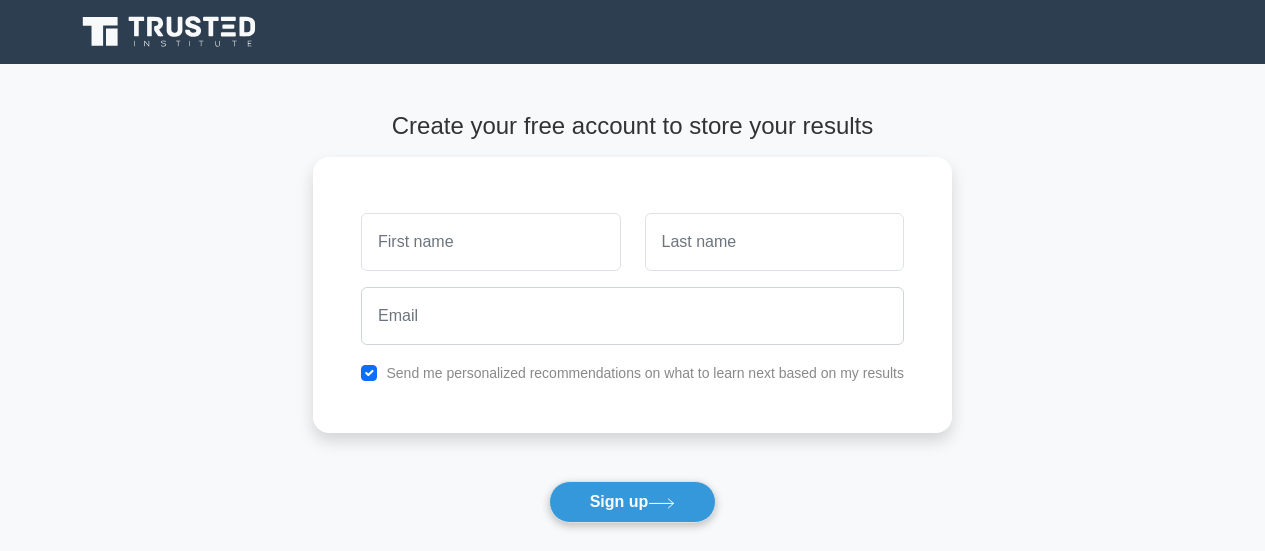 scroll, scrollTop: 0, scrollLeft: 0, axis: both 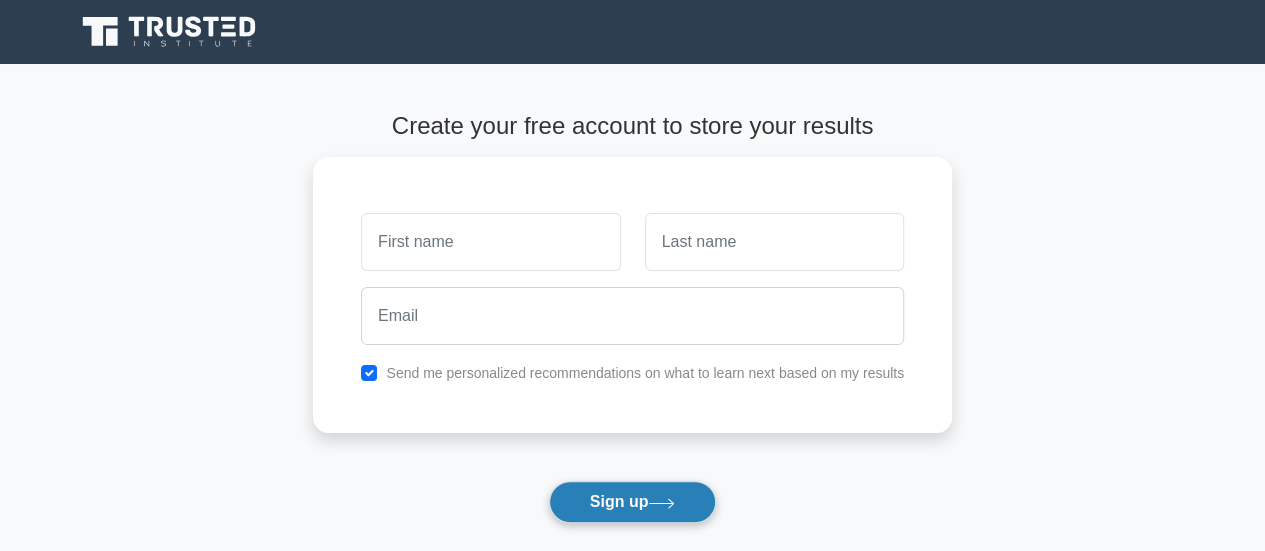 click on "Sign up" at bounding box center [633, 502] 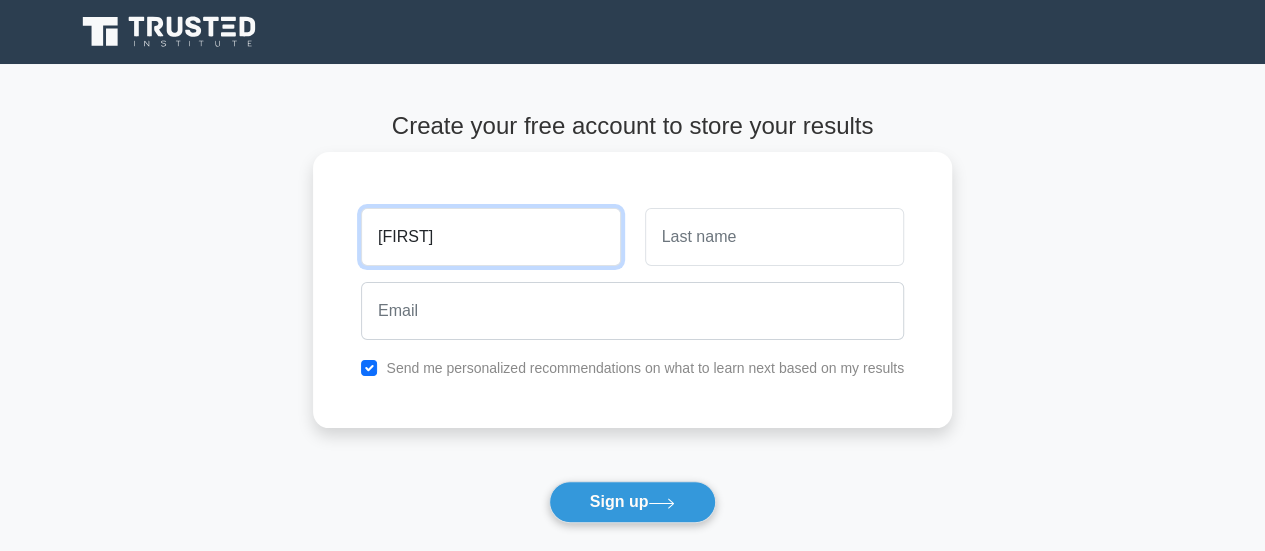 type on "[FIRST]" 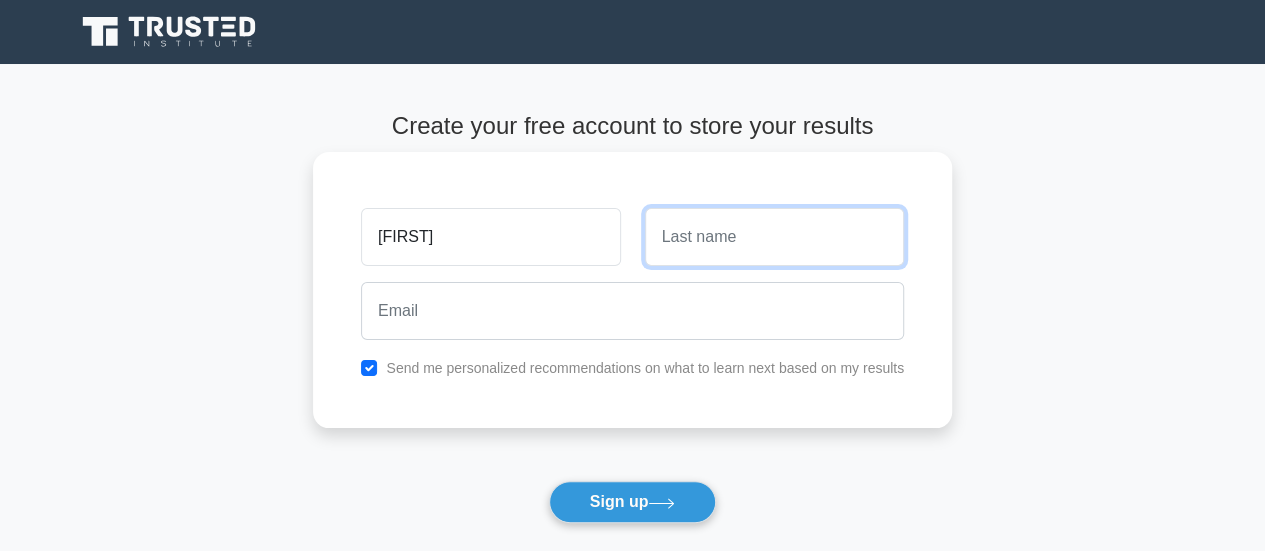 click at bounding box center (774, 237) 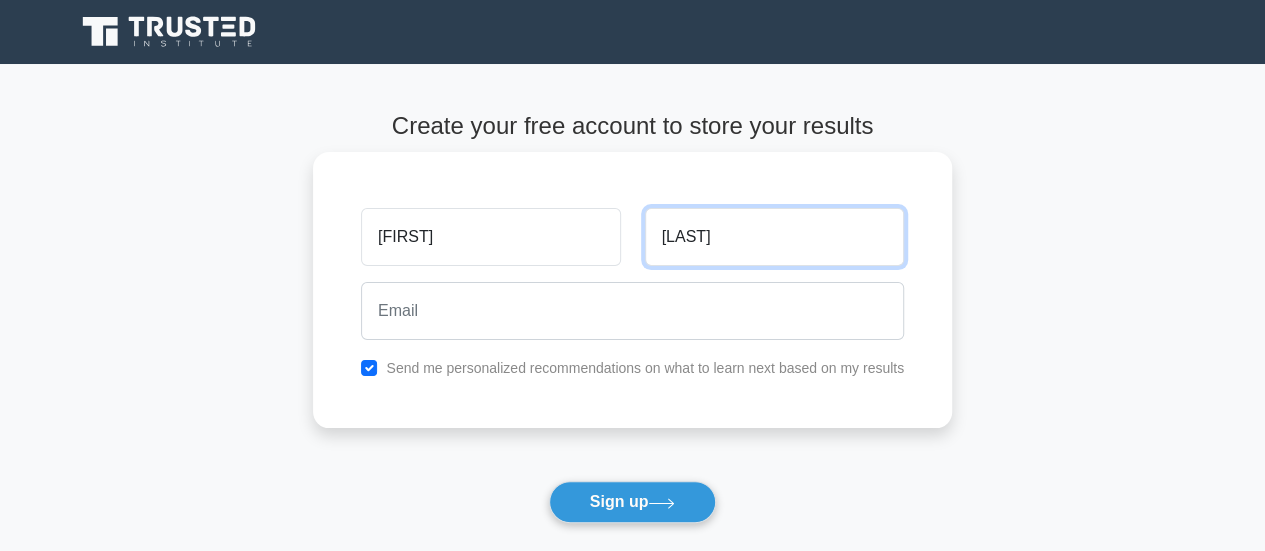 type on "Rane" 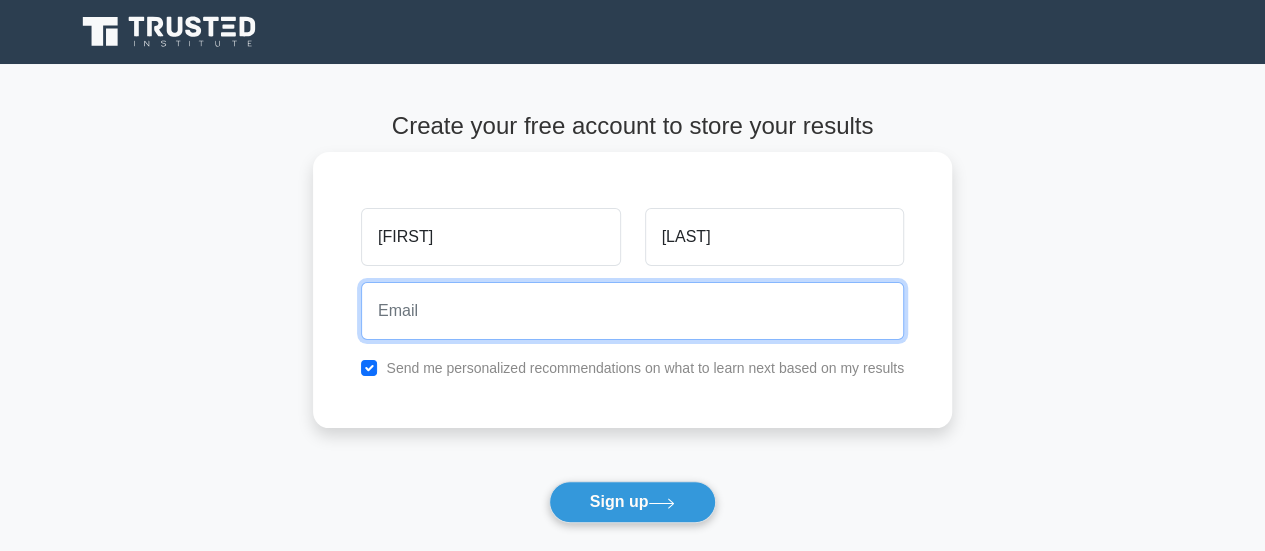 click at bounding box center [632, 311] 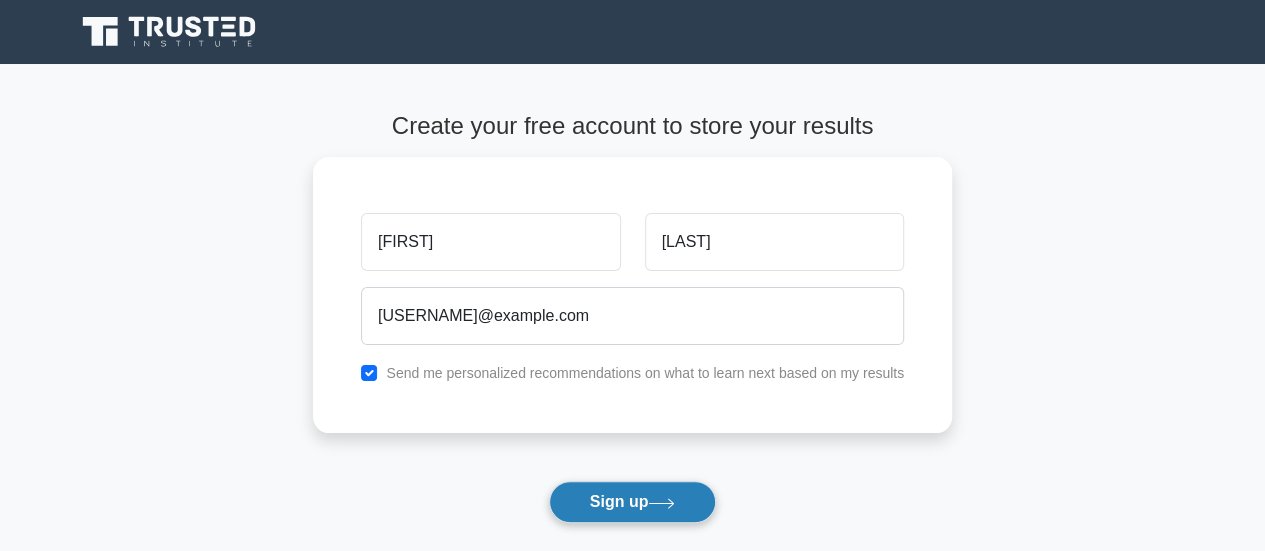 click on "Sign up" at bounding box center [633, 502] 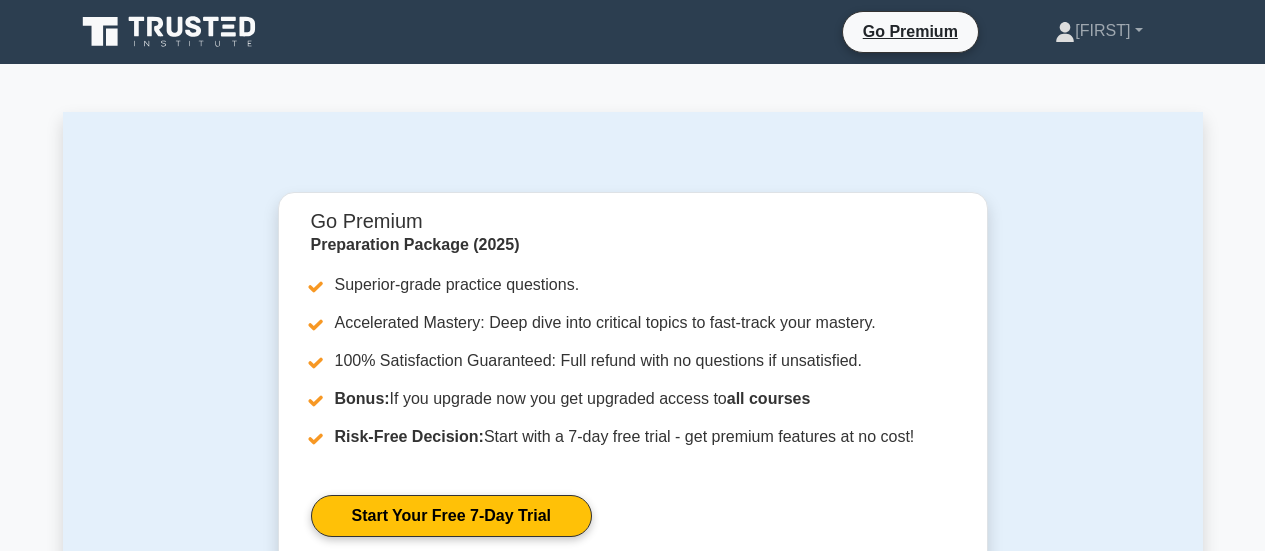 scroll, scrollTop: 0, scrollLeft: 0, axis: both 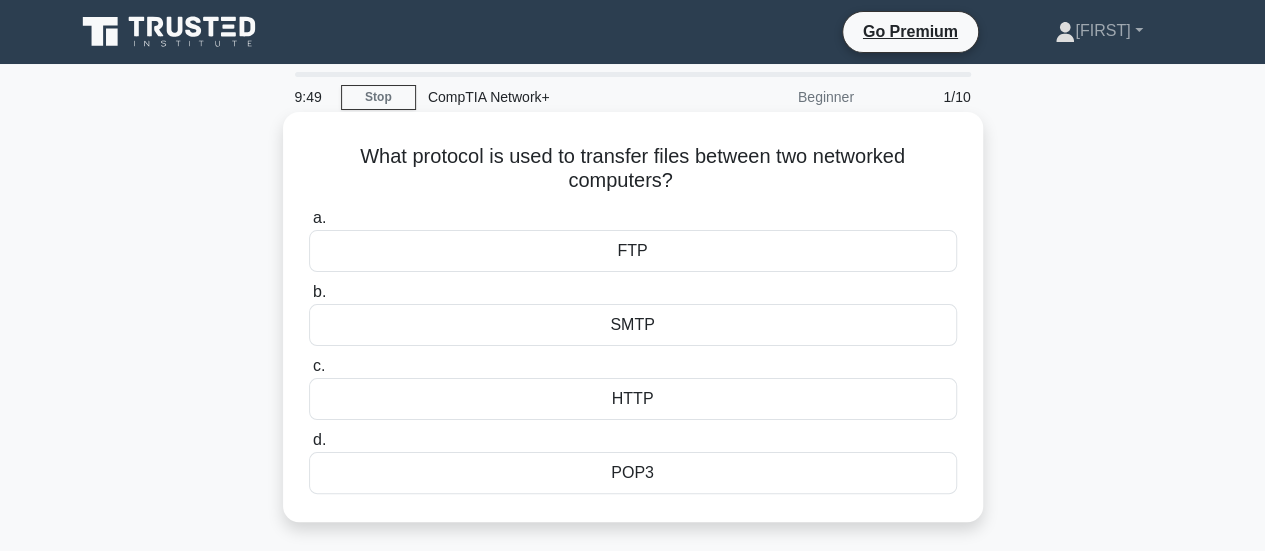 click on "FTP" at bounding box center [633, 251] 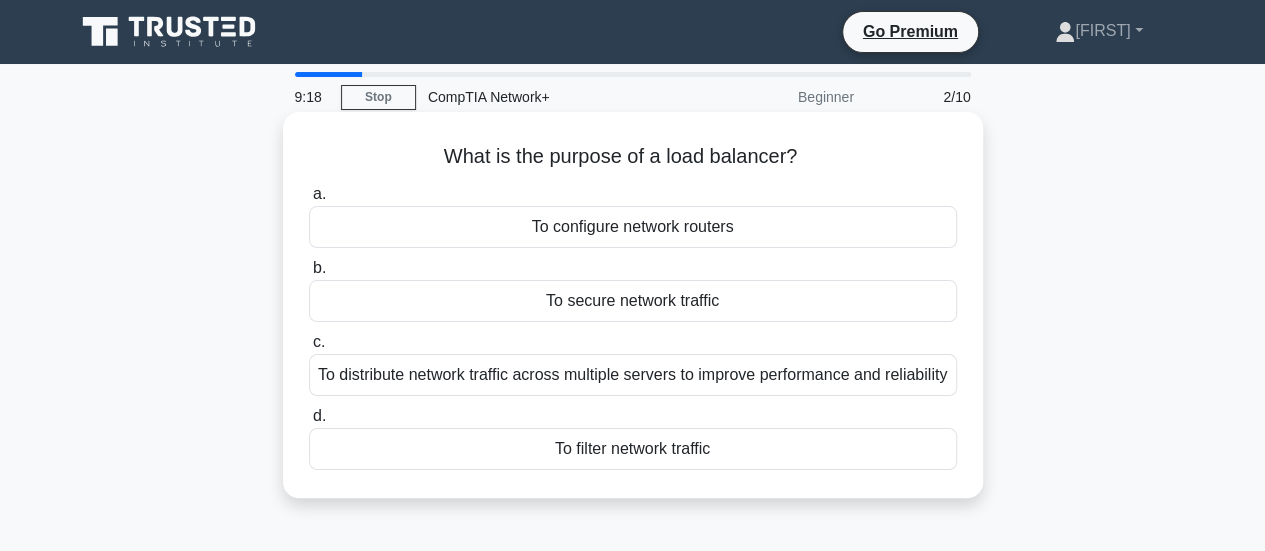 click on "To distribute network traffic across multiple servers to improve performance and reliability" at bounding box center (633, 375) 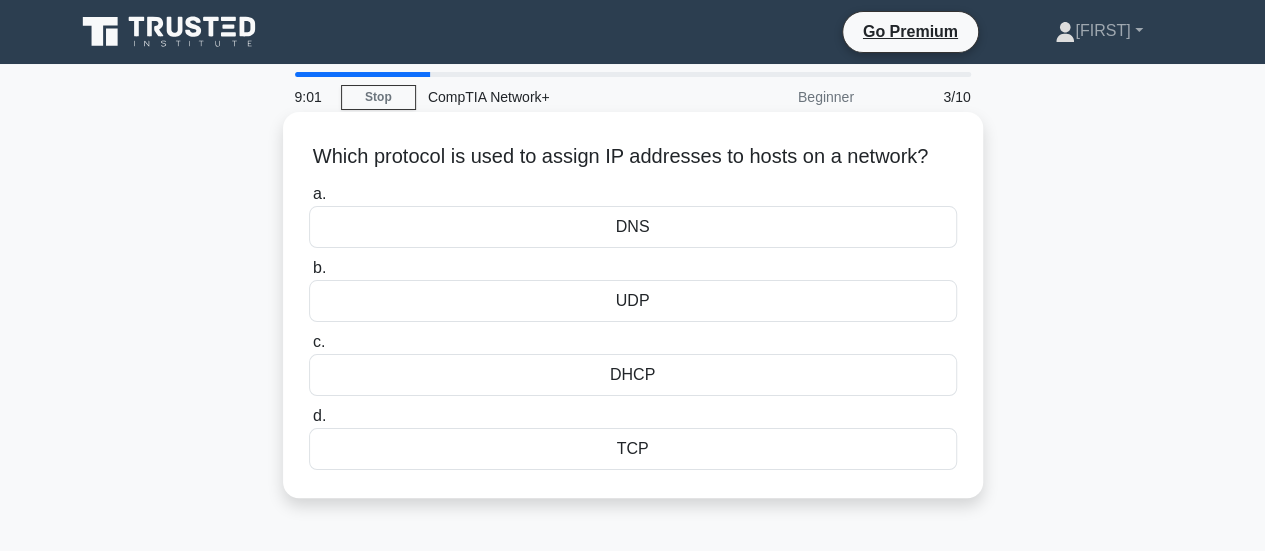 click on "DHCP" at bounding box center [633, 375] 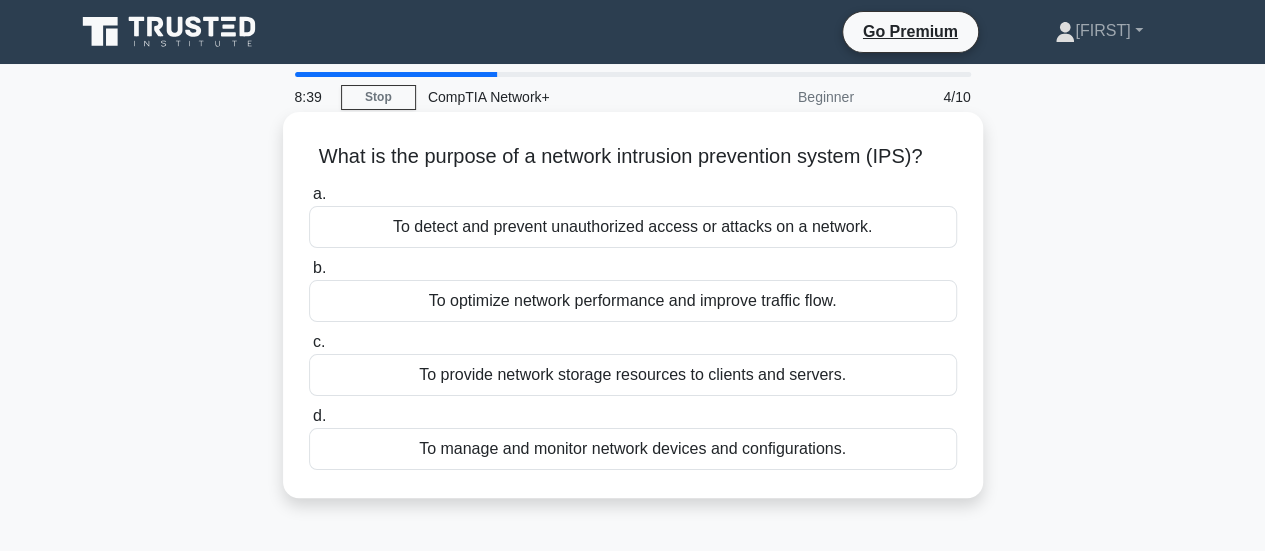 click on "To detect and prevent unauthorized access or attacks on a network." at bounding box center (633, 227) 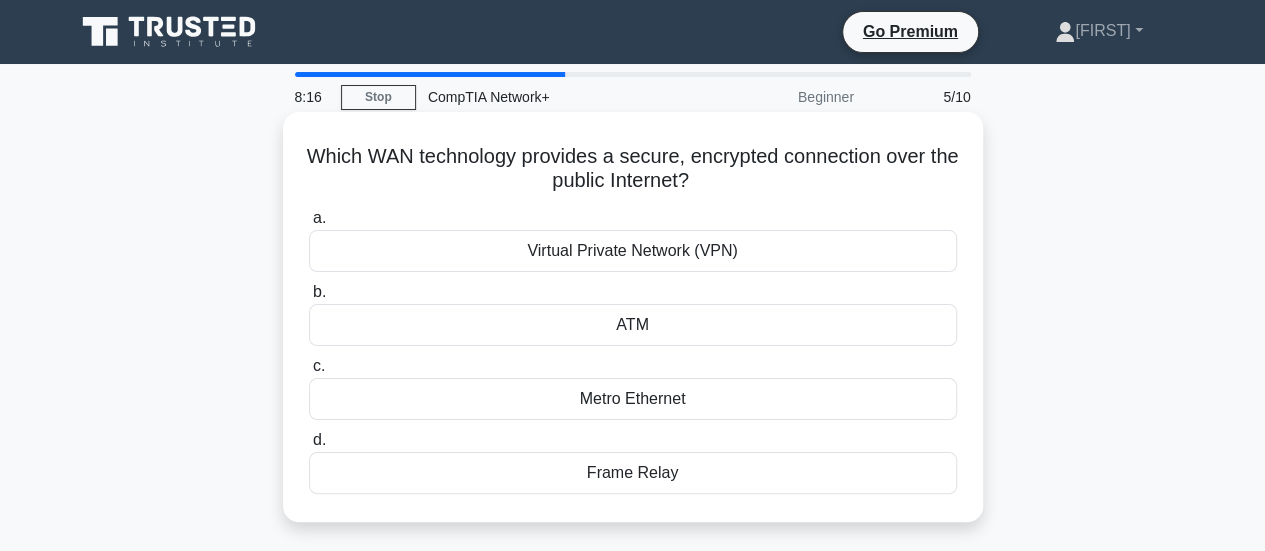 click on "Virtual Private Network (VPN)" at bounding box center [633, 251] 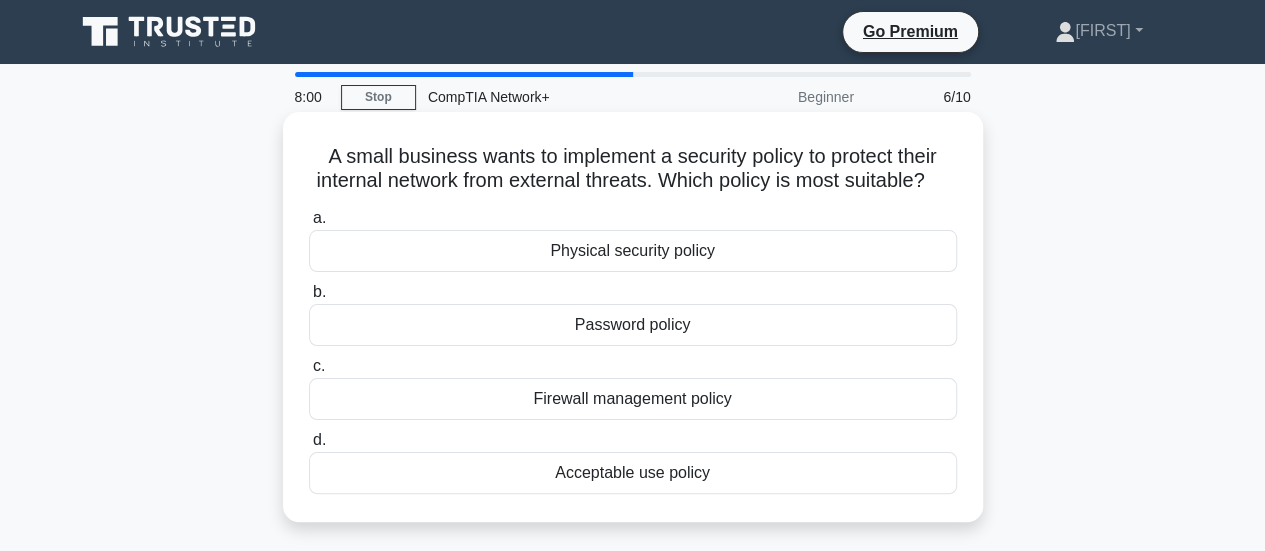 click on "Firewall management policy" at bounding box center [633, 399] 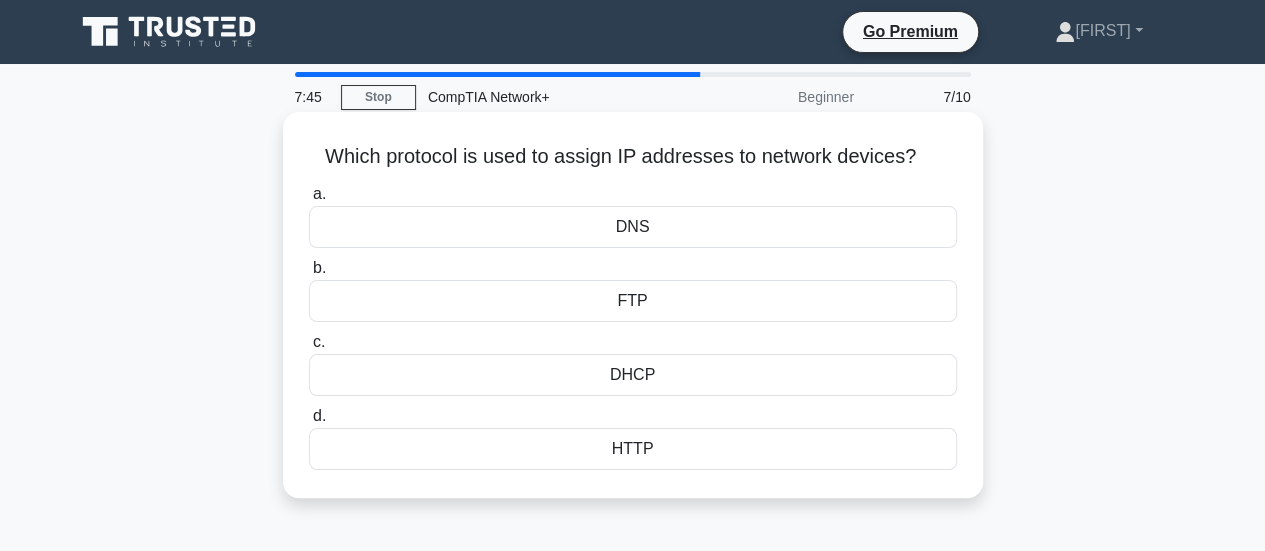 click on "DHCP" at bounding box center (633, 375) 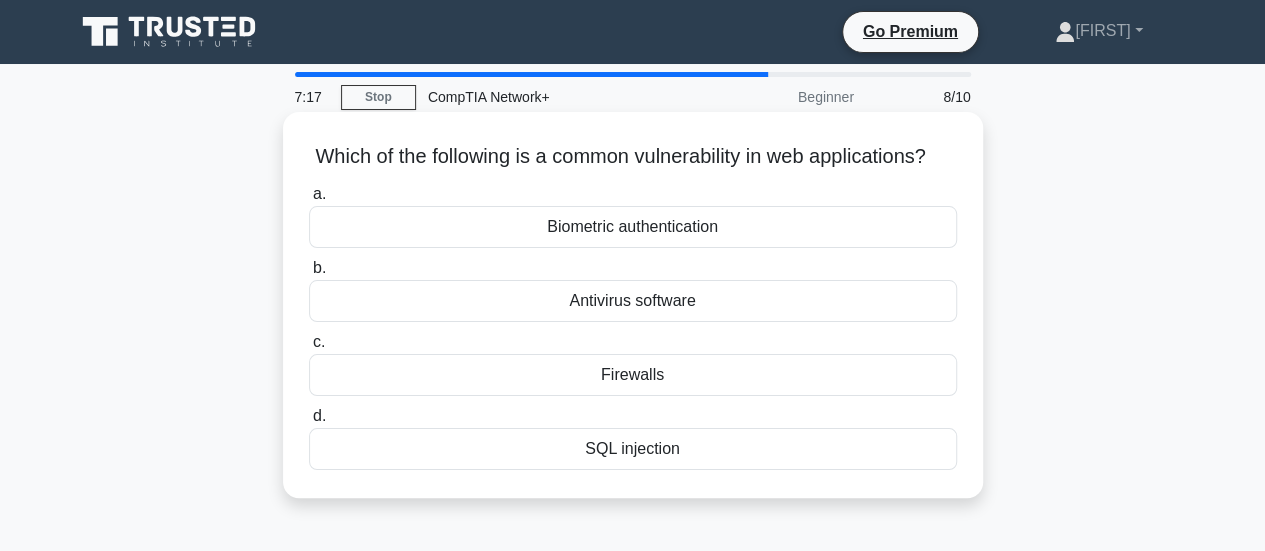 click on "SQL injection" at bounding box center (633, 449) 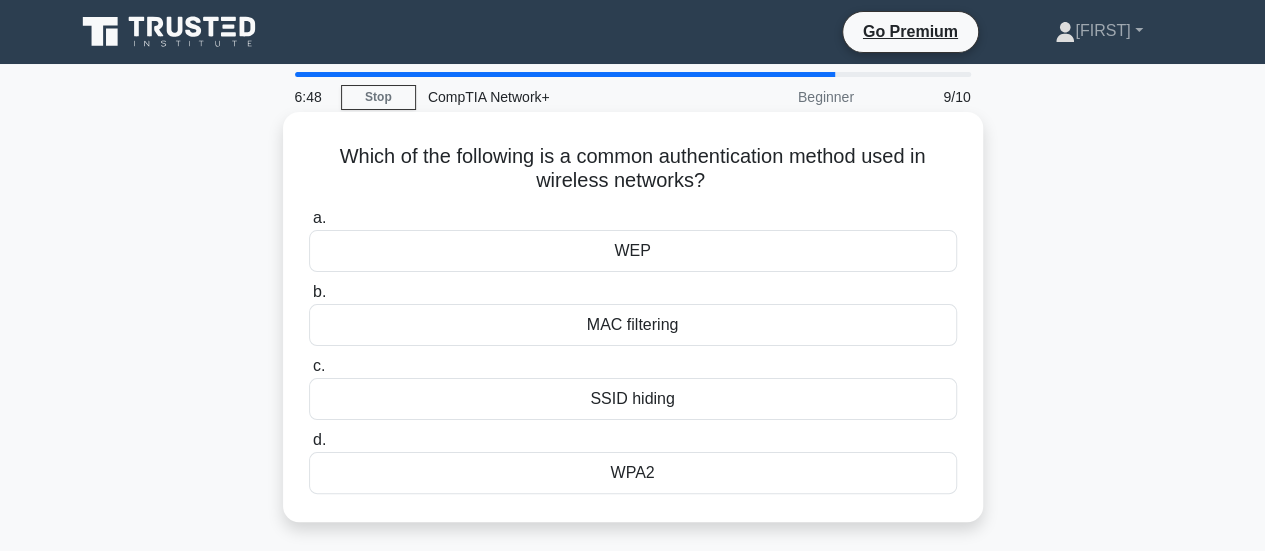 click on "WPA2" at bounding box center (633, 473) 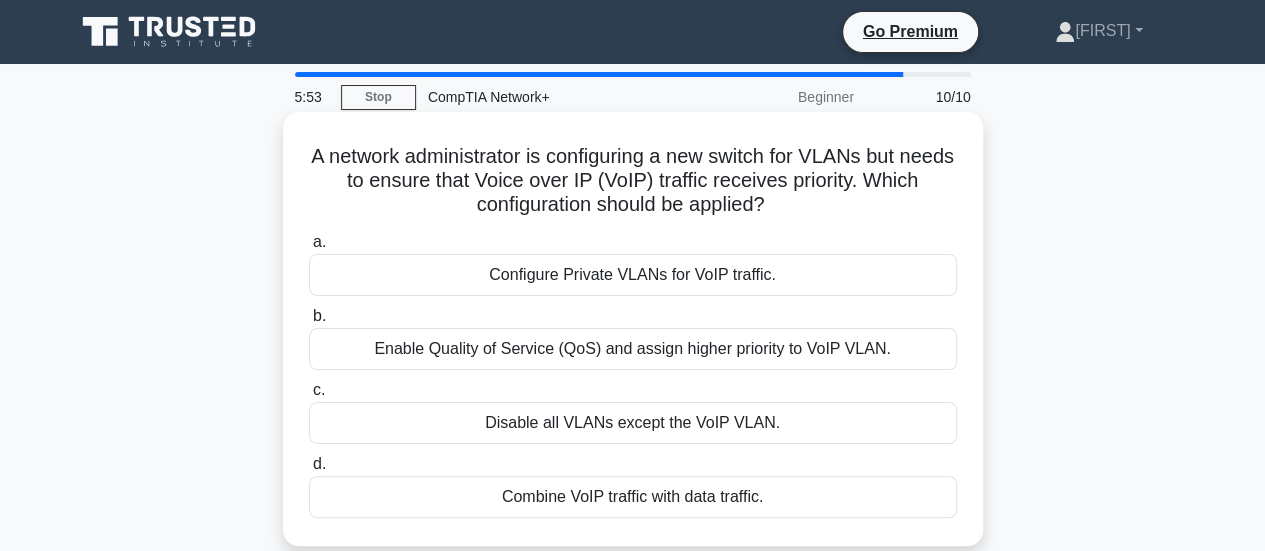 click on "Configure Private VLANs for VoIP traffic." at bounding box center [633, 275] 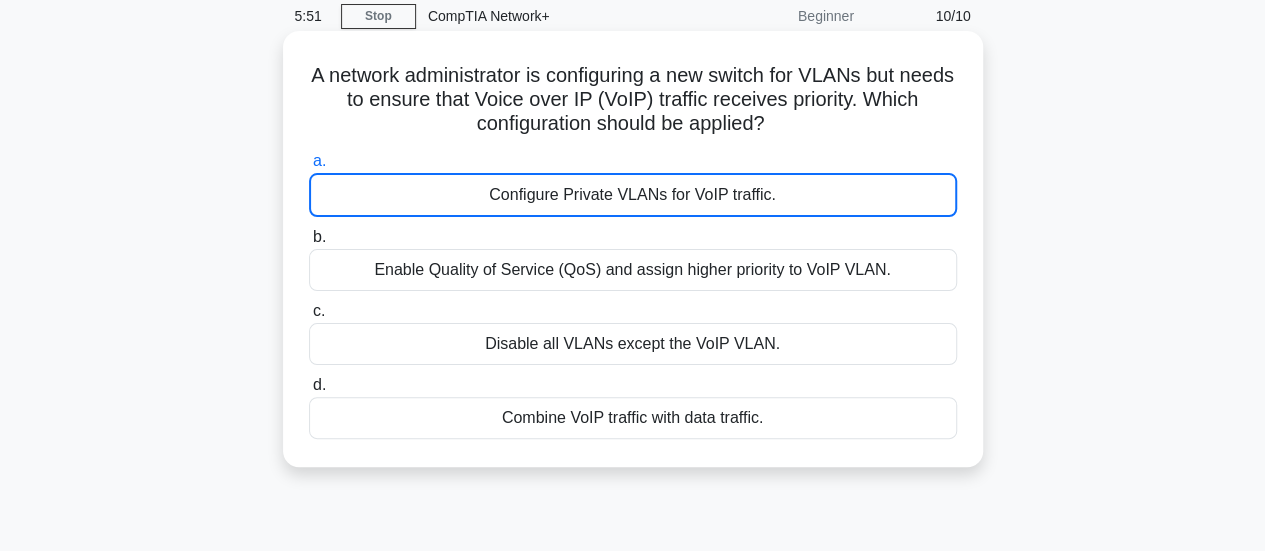 scroll, scrollTop: 84, scrollLeft: 0, axis: vertical 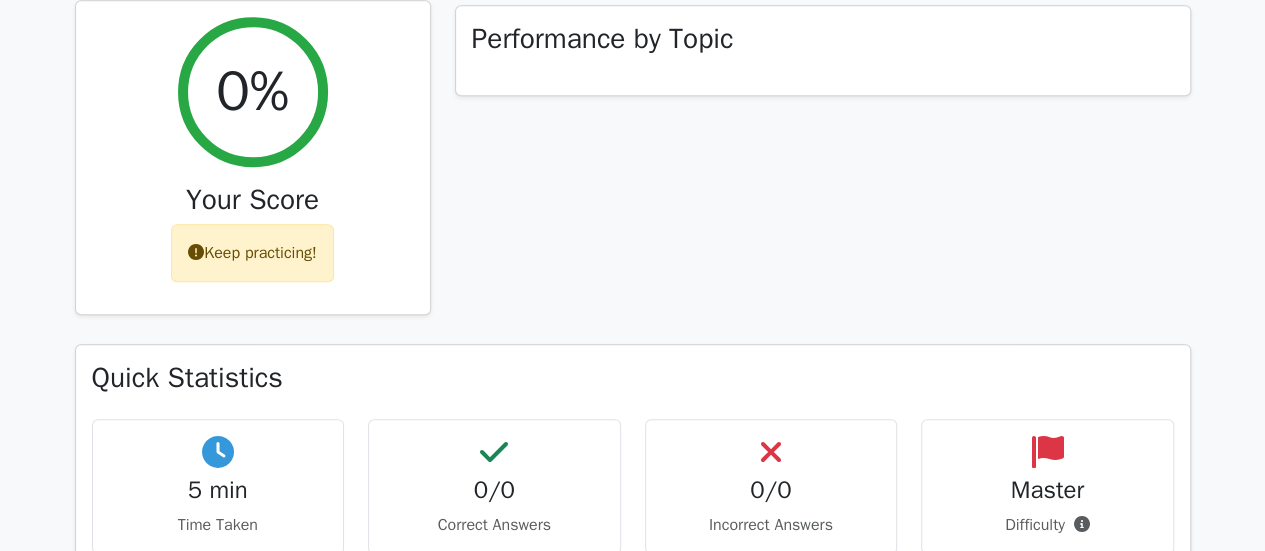 click on "0%" at bounding box center [253, 92] 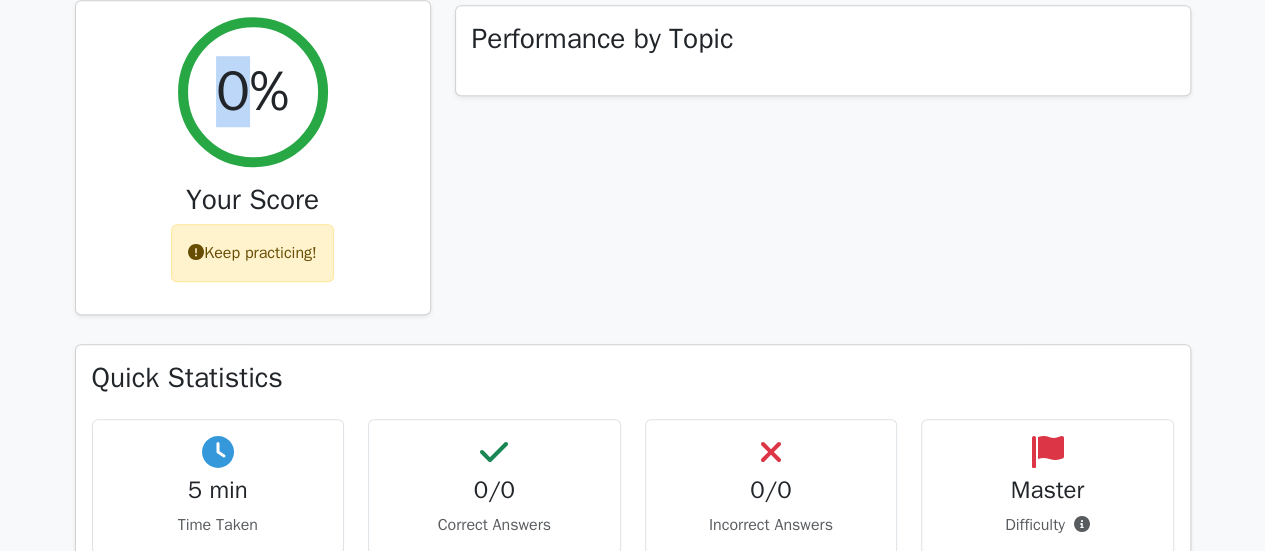 click on "0%" at bounding box center [253, 92] 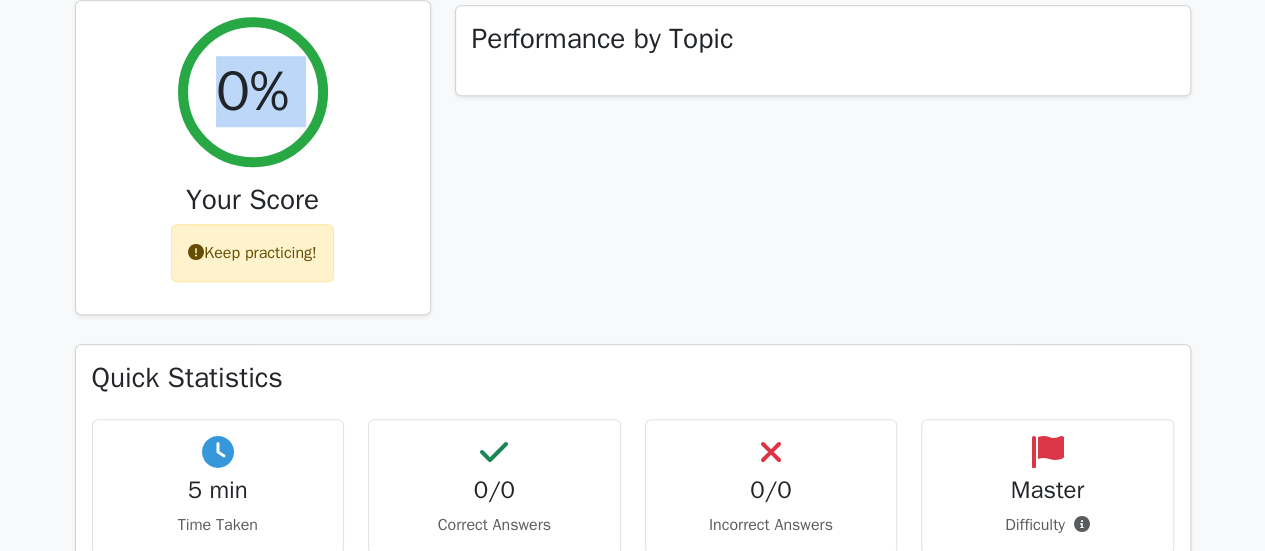 click on "0%" at bounding box center (253, 92) 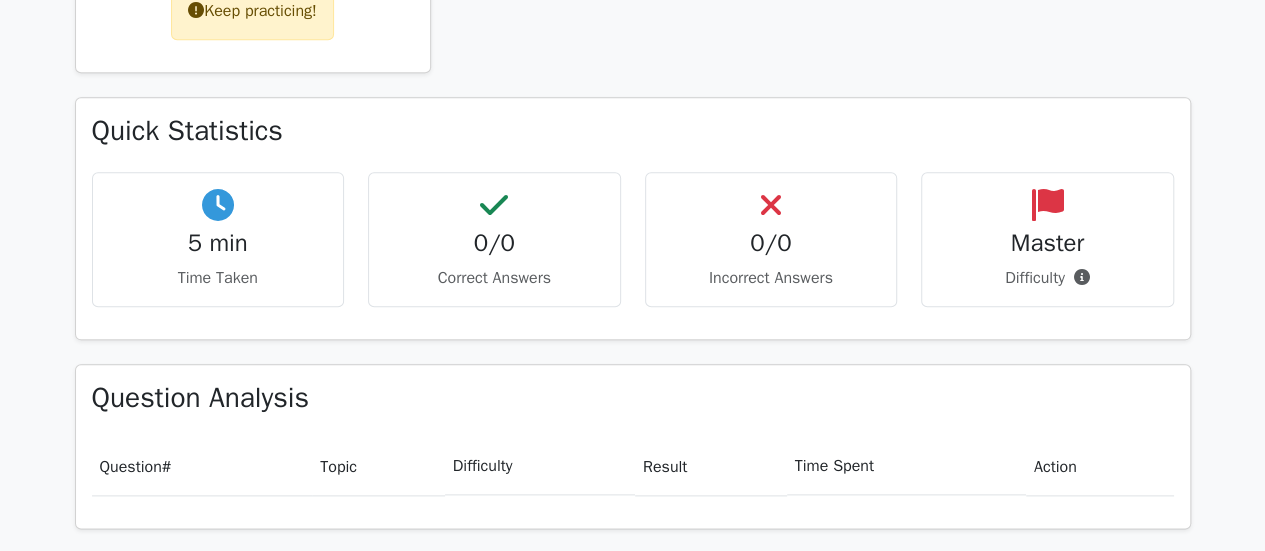 scroll, scrollTop: 969, scrollLeft: 0, axis: vertical 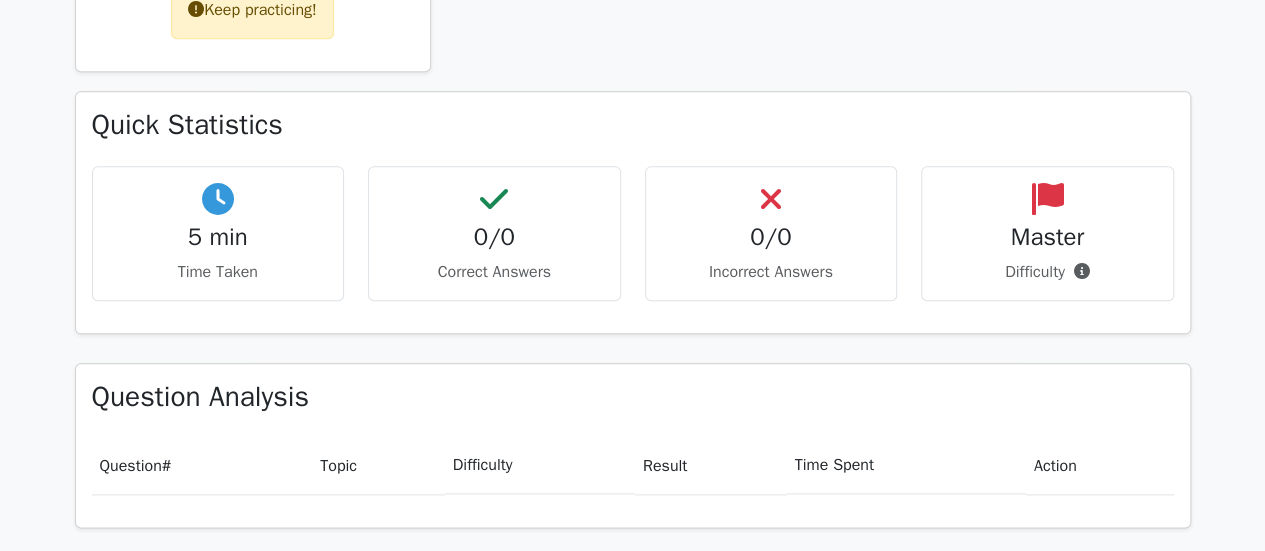 click on "Master" at bounding box center (1047, 237) 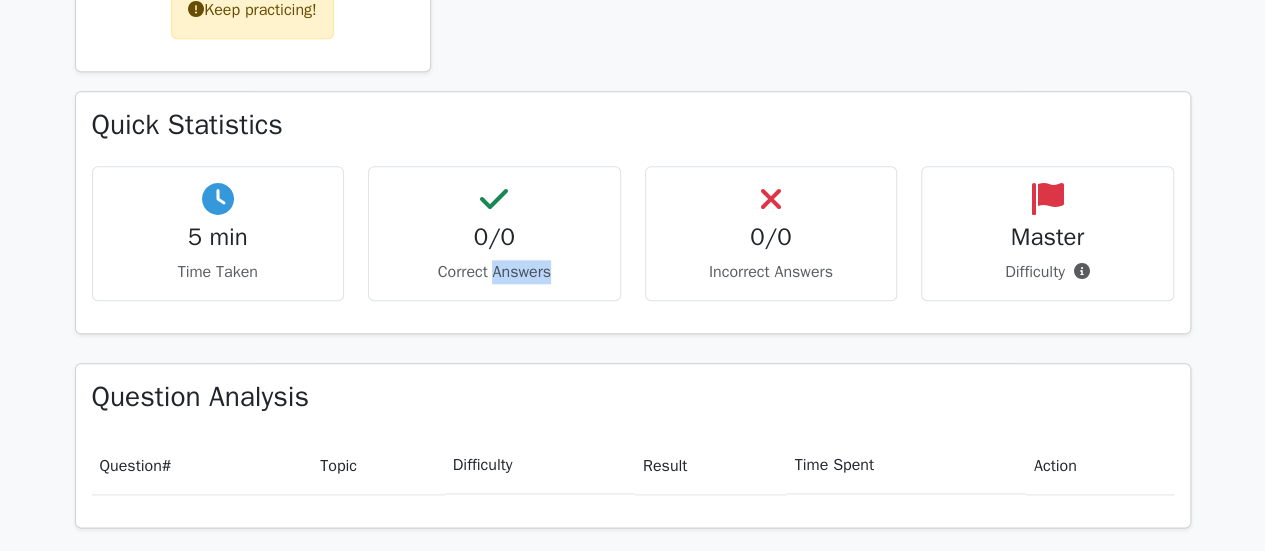 click on "0/0
Correct Answers" at bounding box center [494, 233] 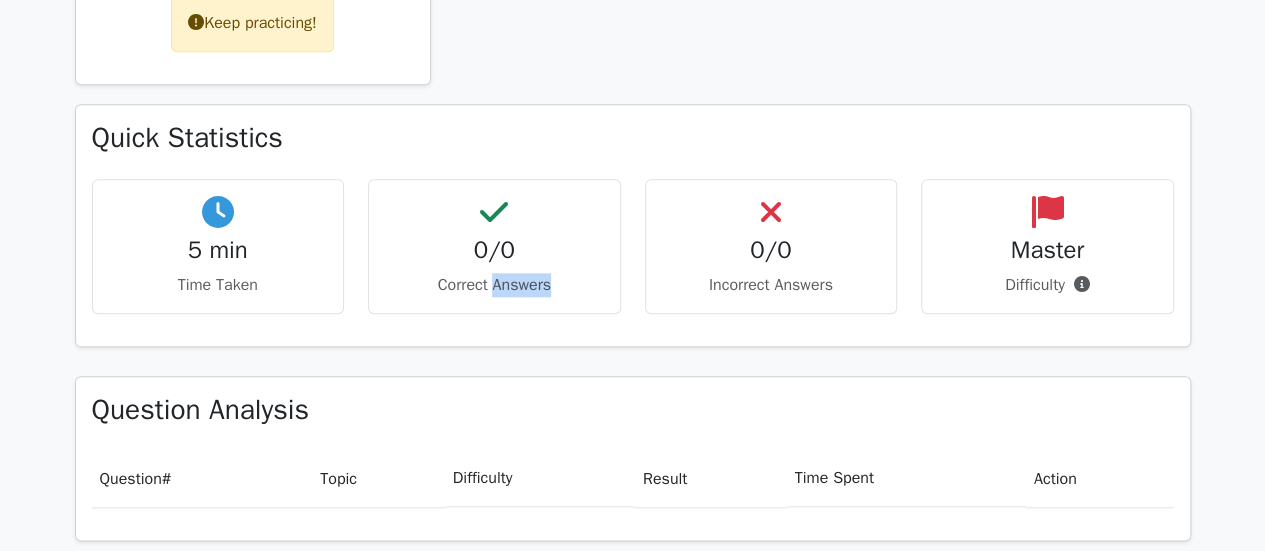 scroll, scrollTop: 960, scrollLeft: 0, axis: vertical 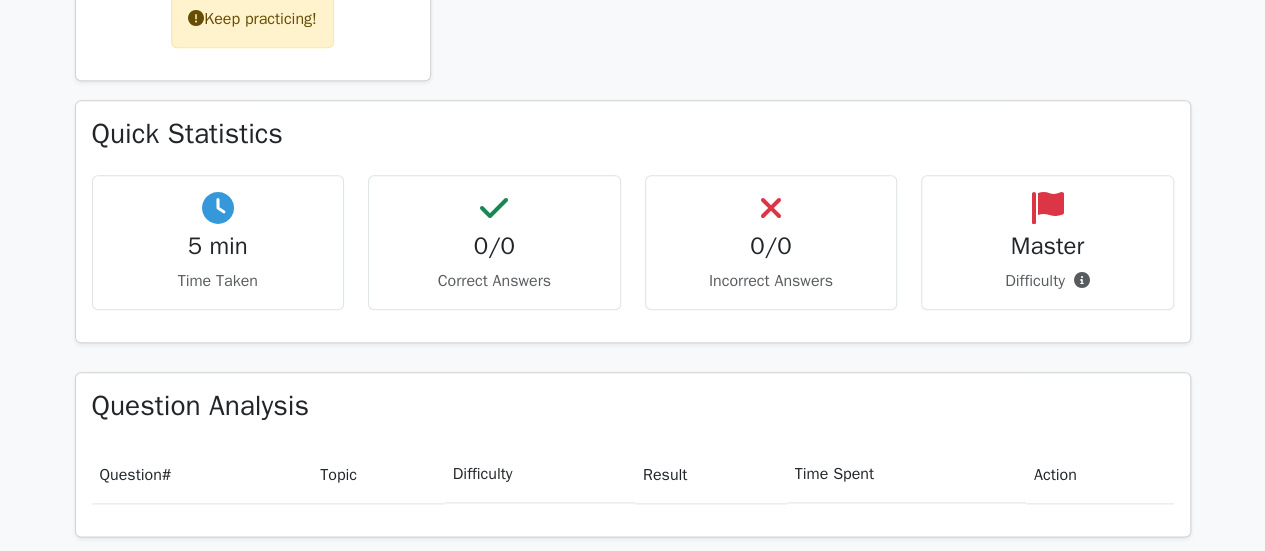 click on "0/0" at bounding box center [494, 246] 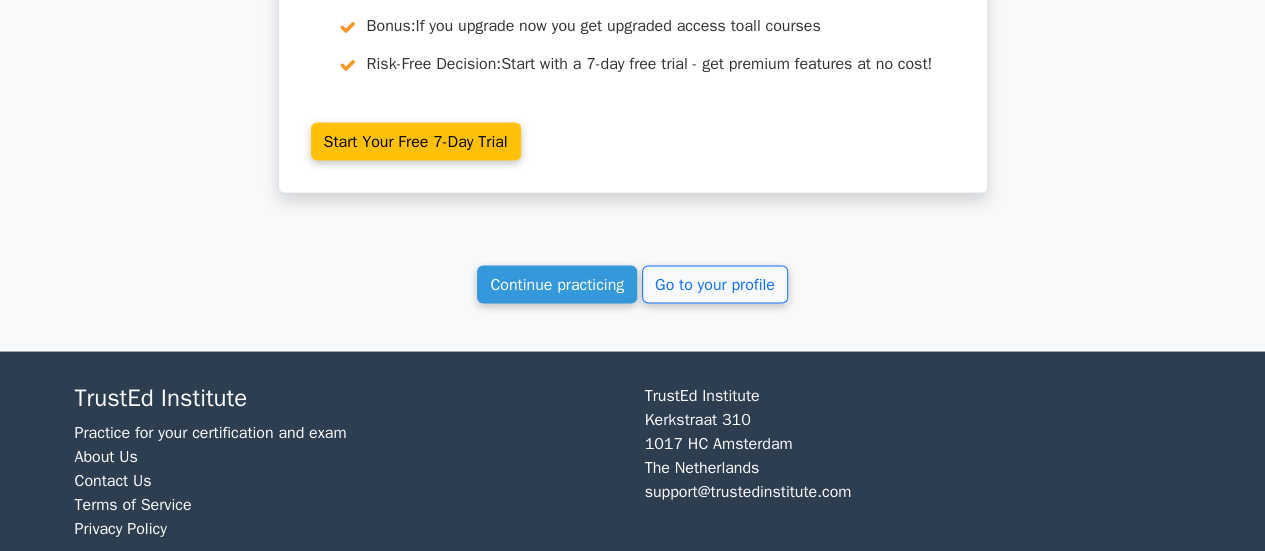 scroll, scrollTop: 1817, scrollLeft: 0, axis: vertical 